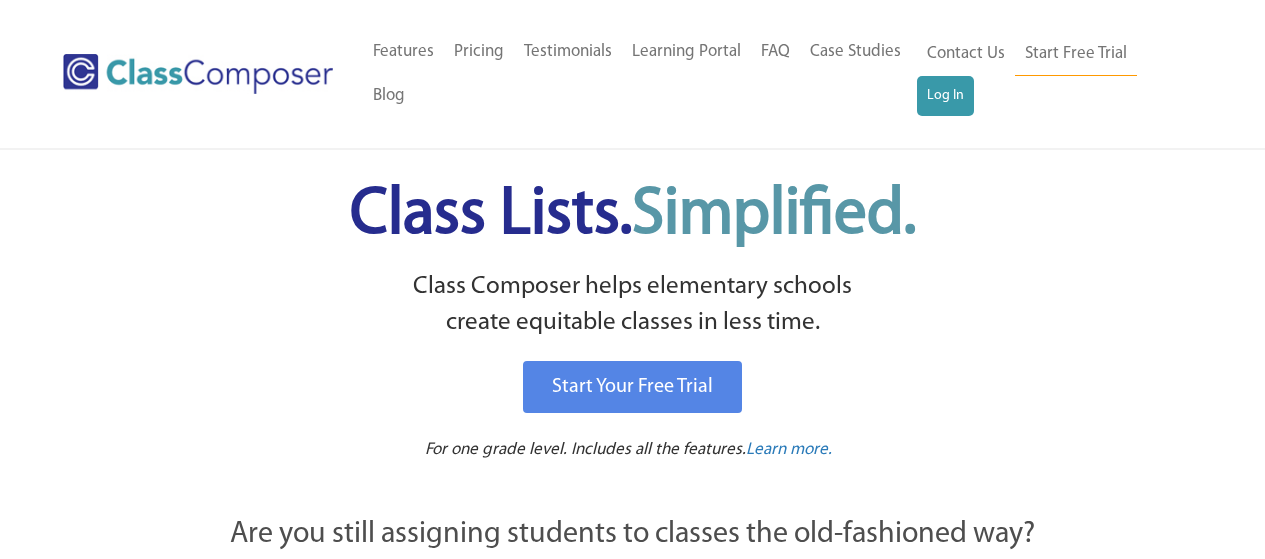 scroll, scrollTop: 0, scrollLeft: 0, axis: both 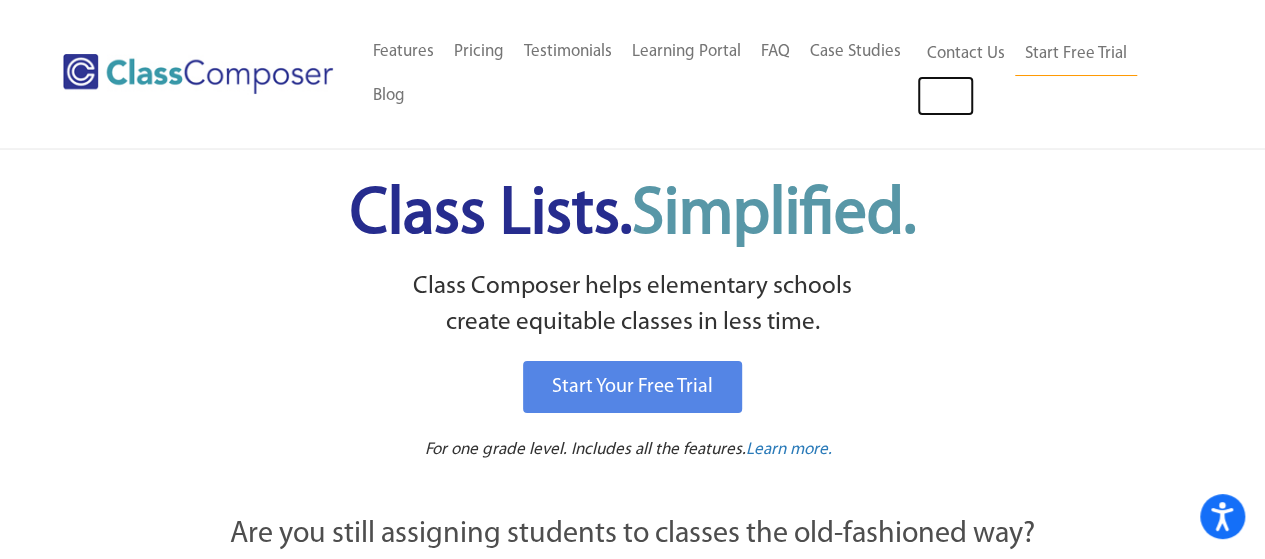 click on "Log In" at bounding box center (945, 96) 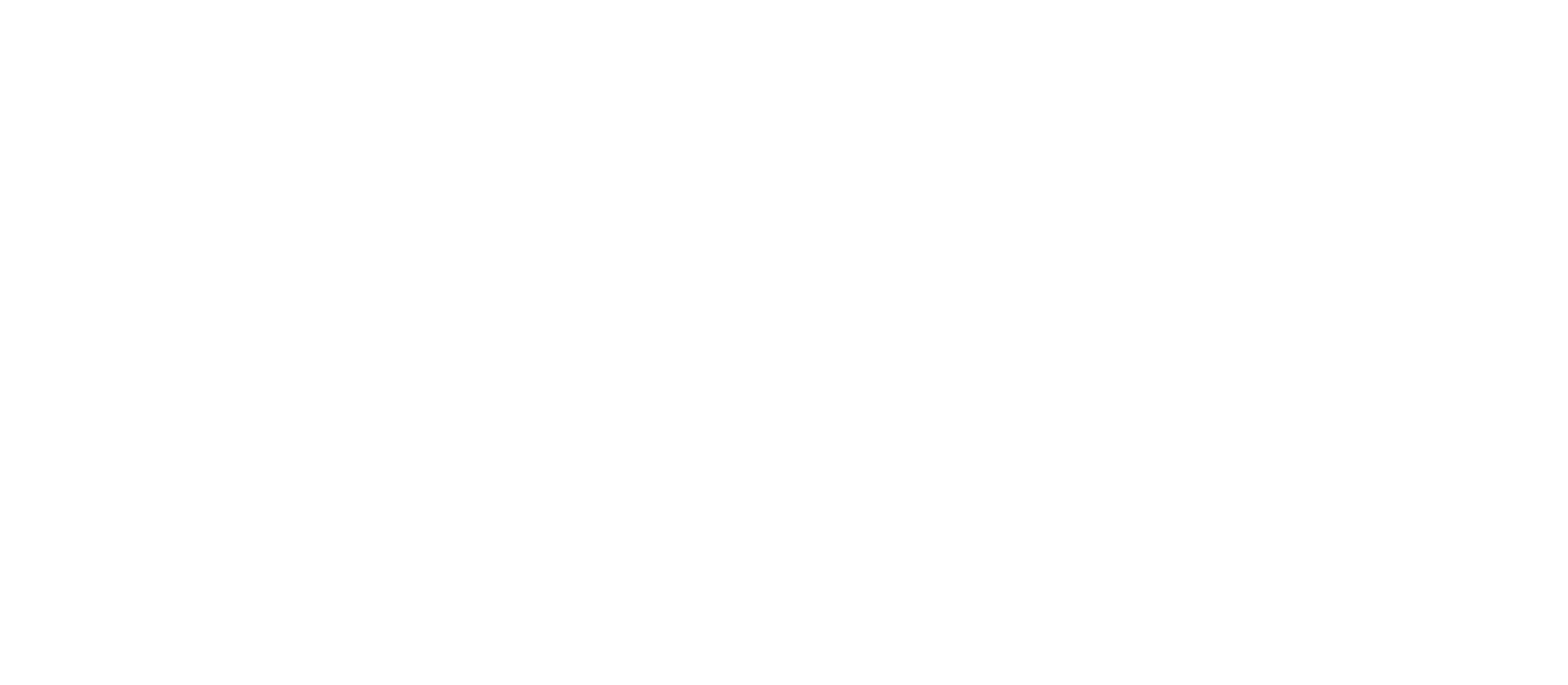 scroll, scrollTop: 0, scrollLeft: 0, axis: both 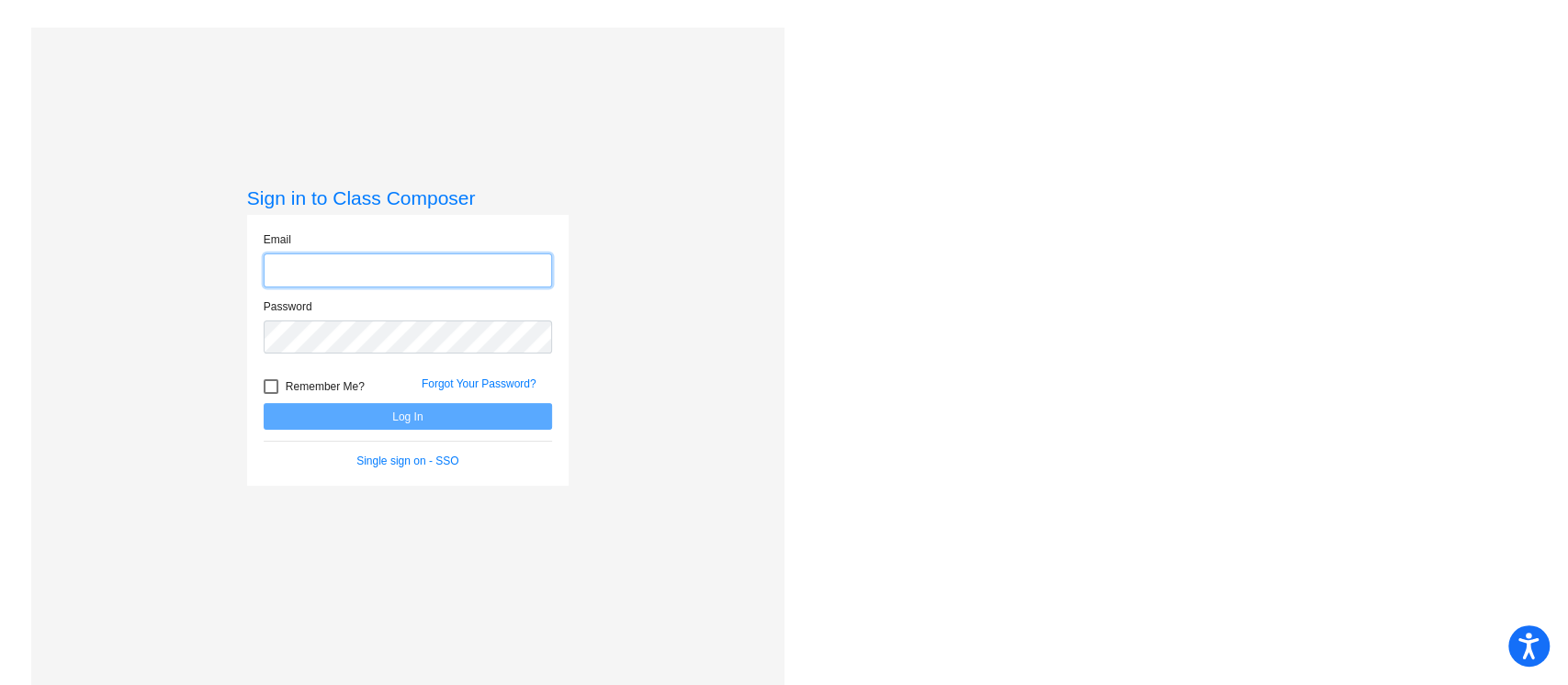 type on "[EMAIL_ADDRESS][DOMAIN_NAME]" 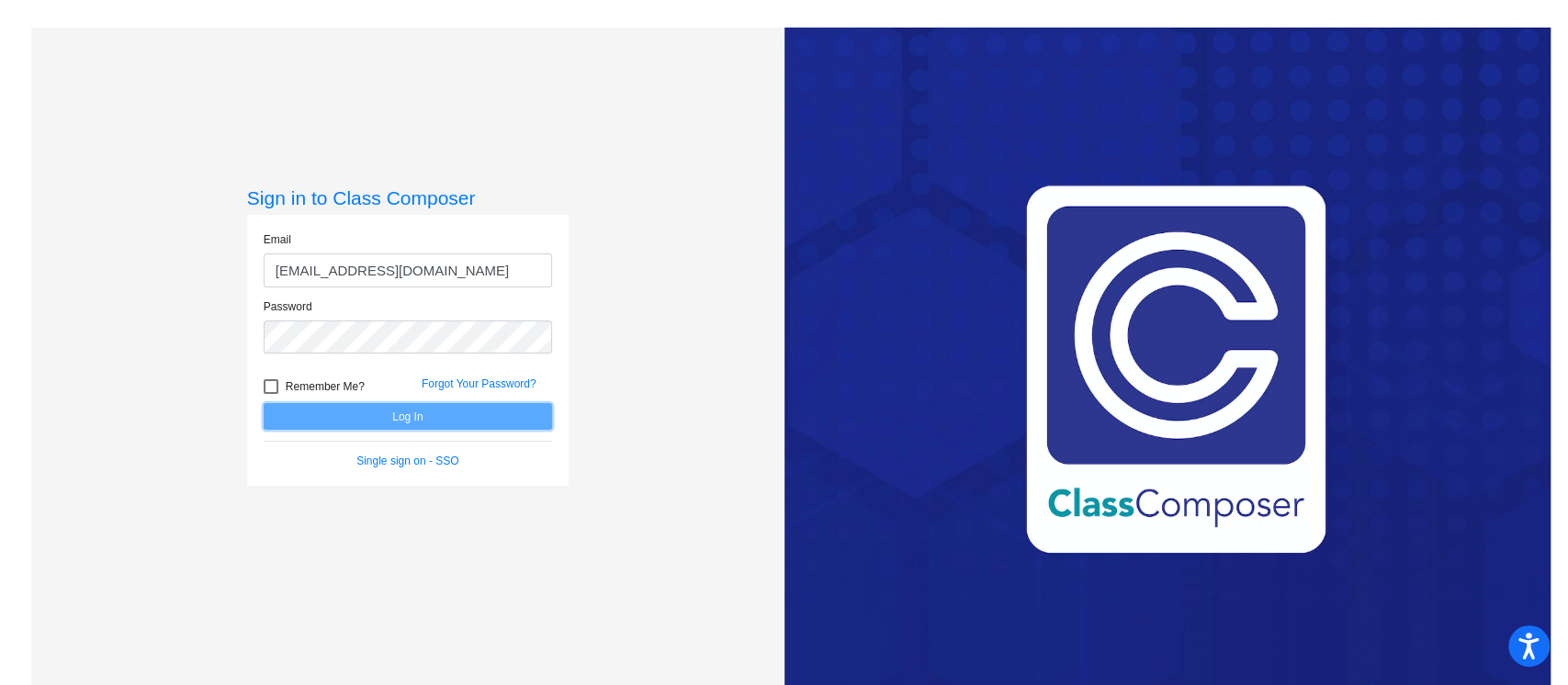 click on "Log In" 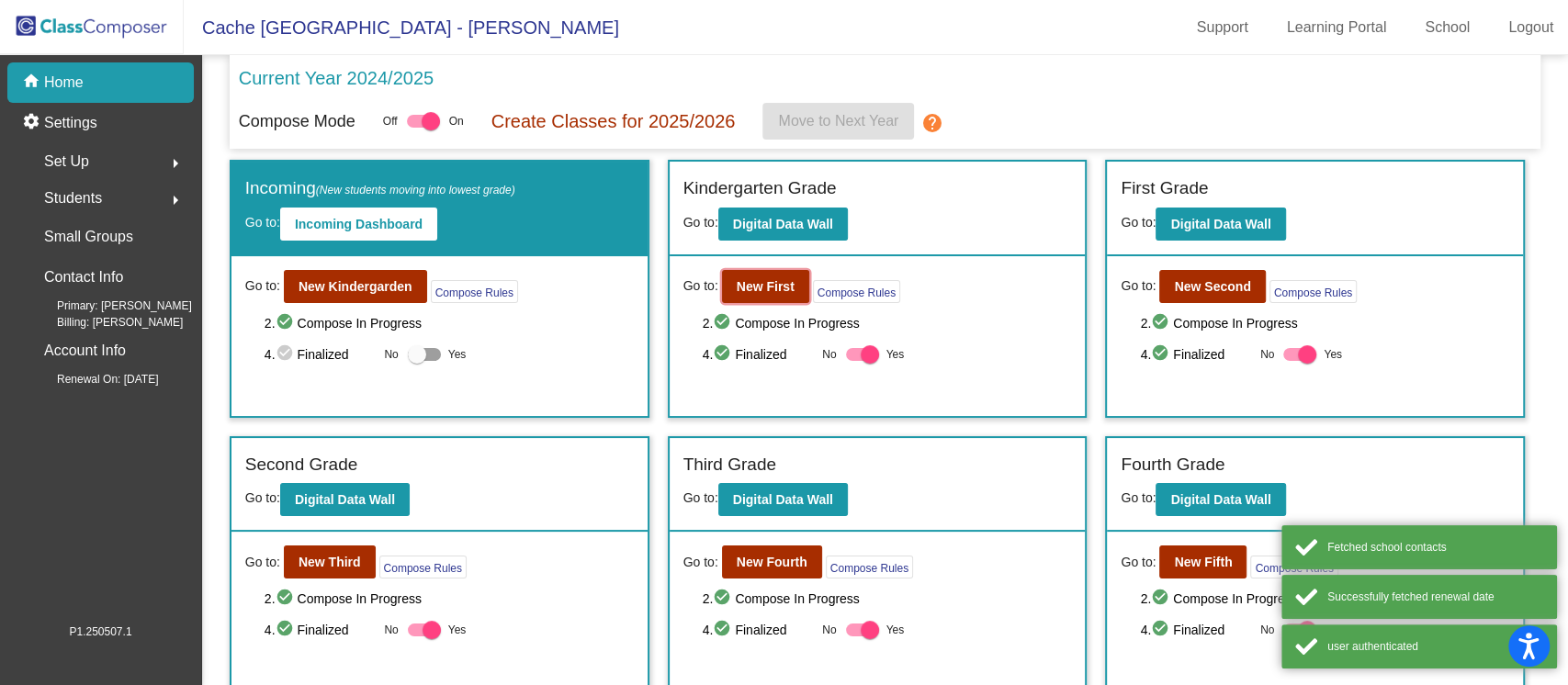 click on "New First" 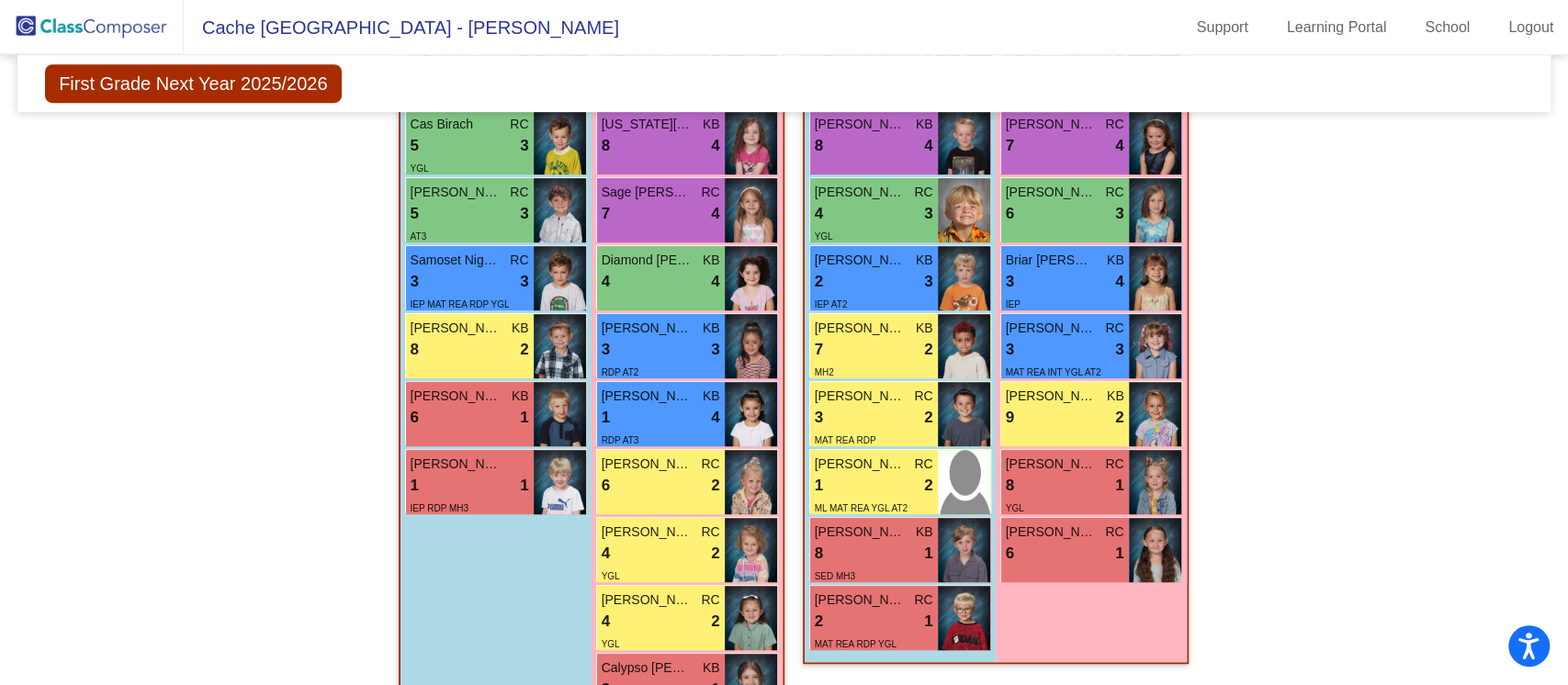 scroll, scrollTop: 675, scrollLeft: 0, axis: vertical 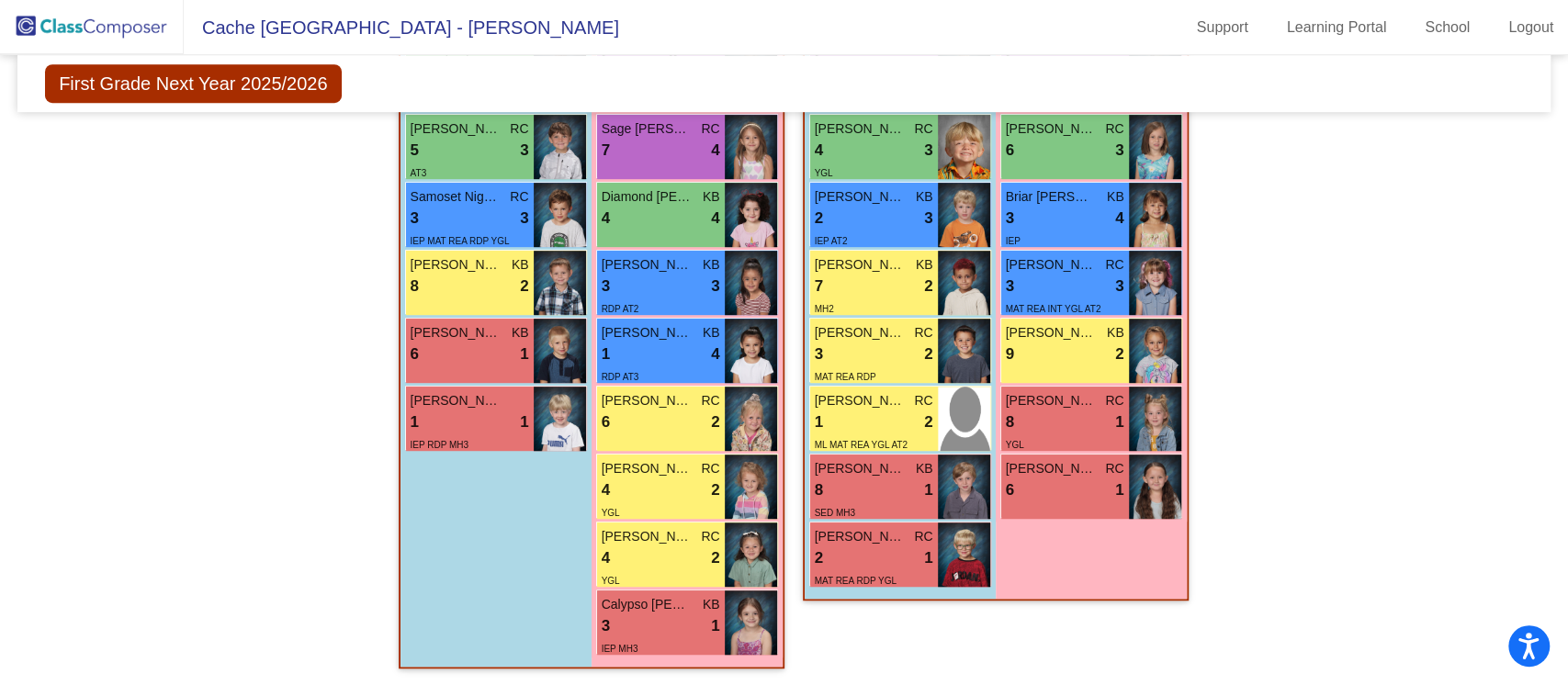 click on "8 lock do_not_disturb_alt 1" at bounding box center [874, 490] 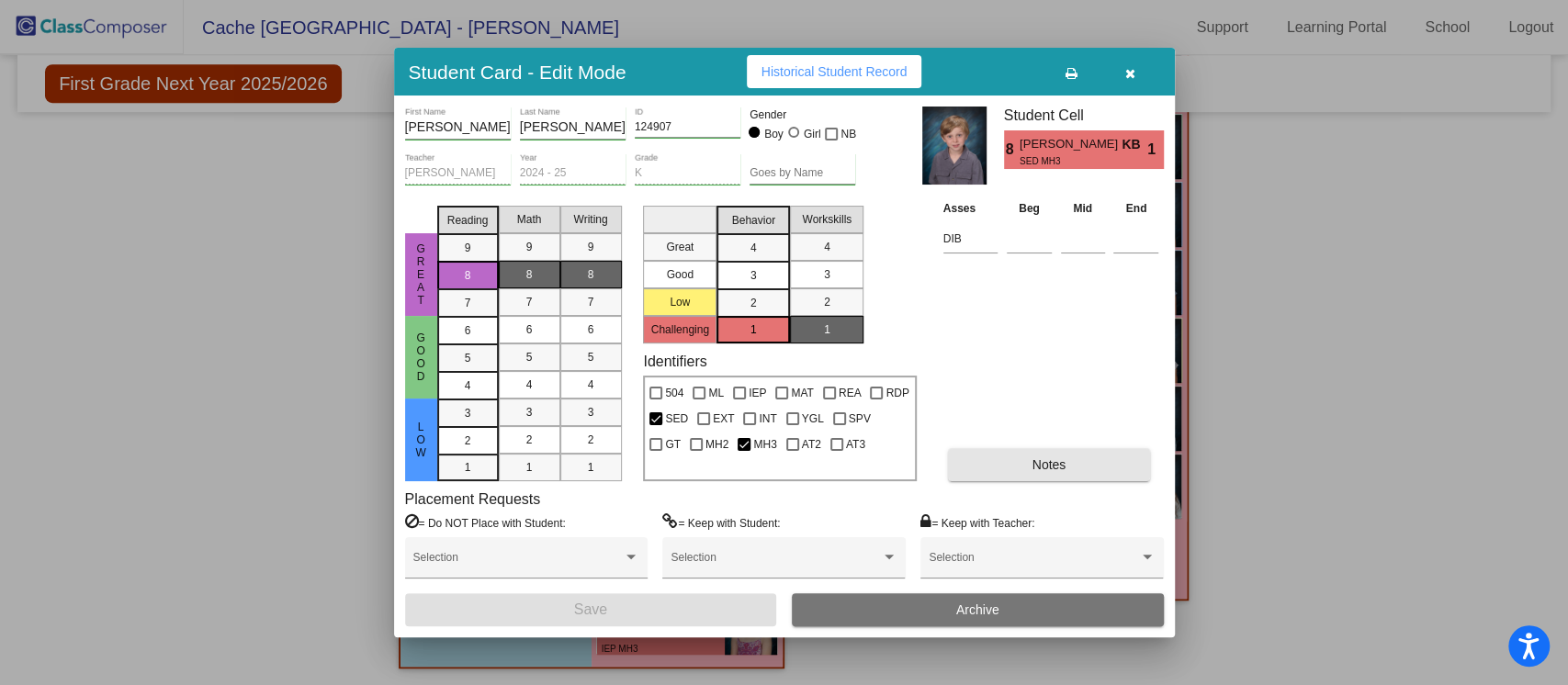 click on "Notes" at bounding box center [1049, 465] 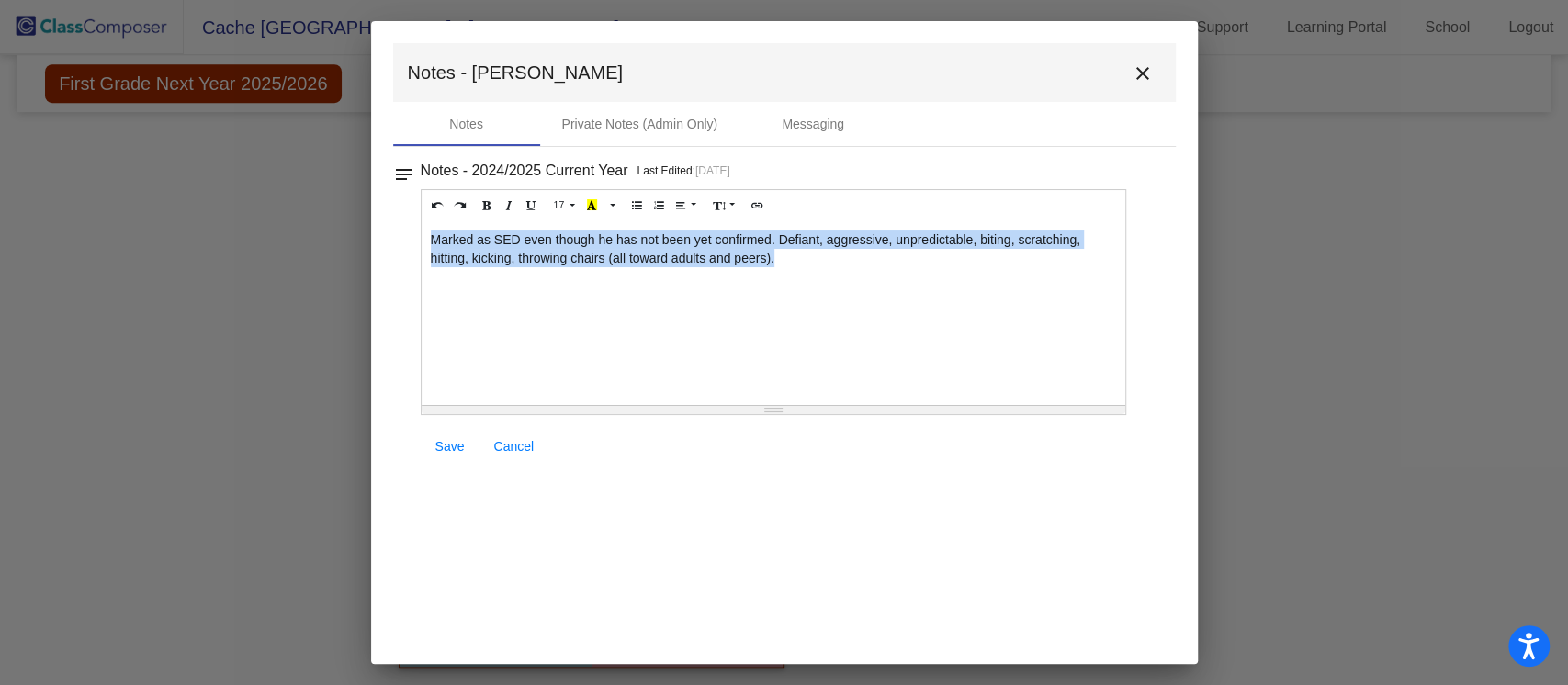 drag, startPoint x: 779, startPoint y: 253, endPoint x: 400, endPoint y: 220, distance: 380.43396 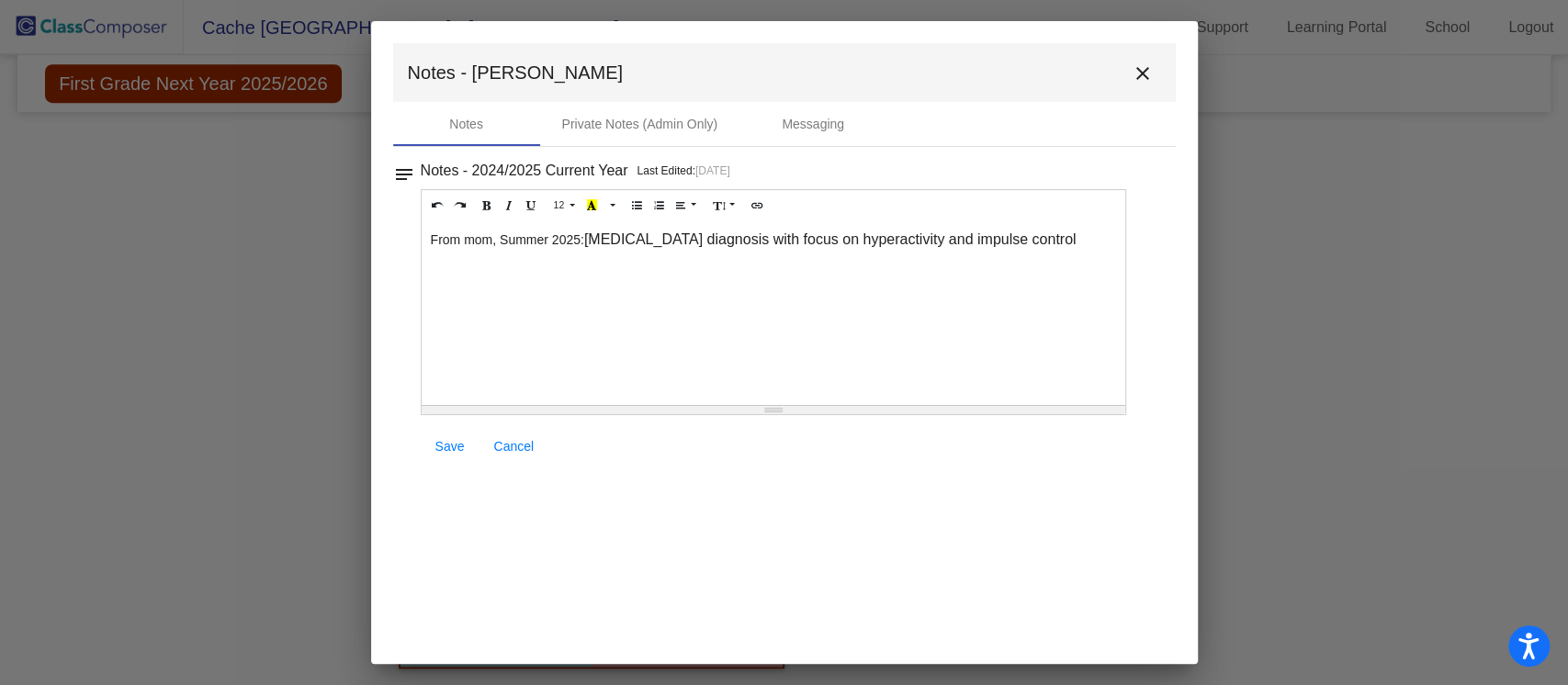 click on "Save" at bounding box center (450, 446) 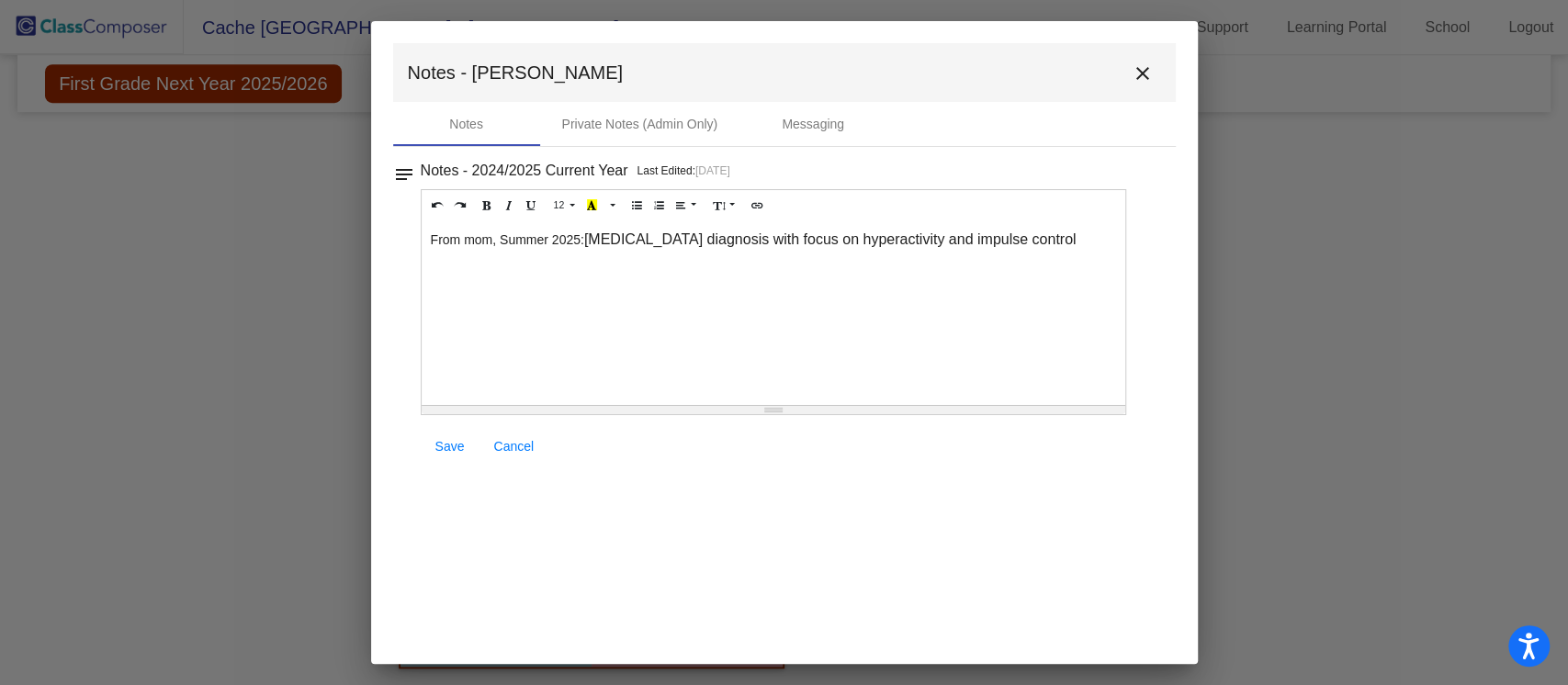 click on "close" at bounding box center (1143, 73) 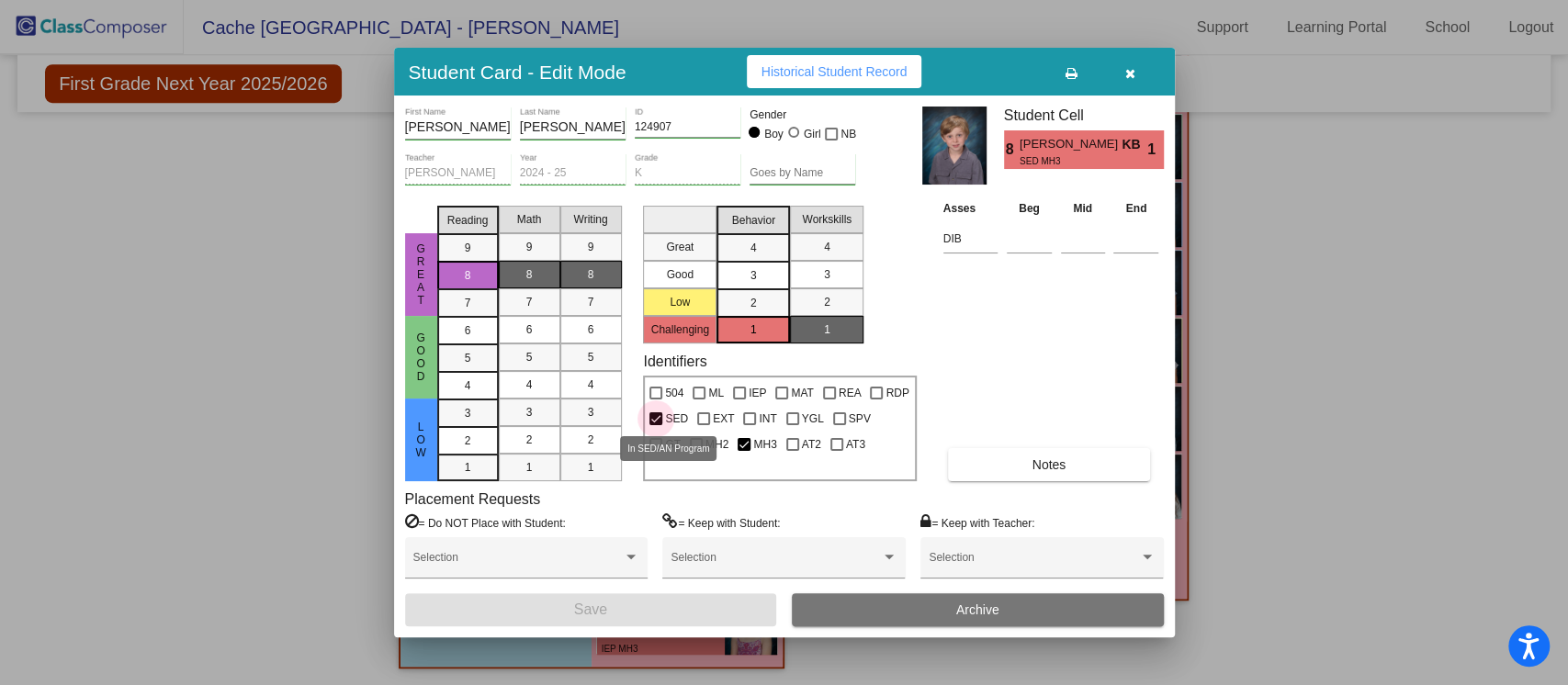 click at bounding box center [656, 419] 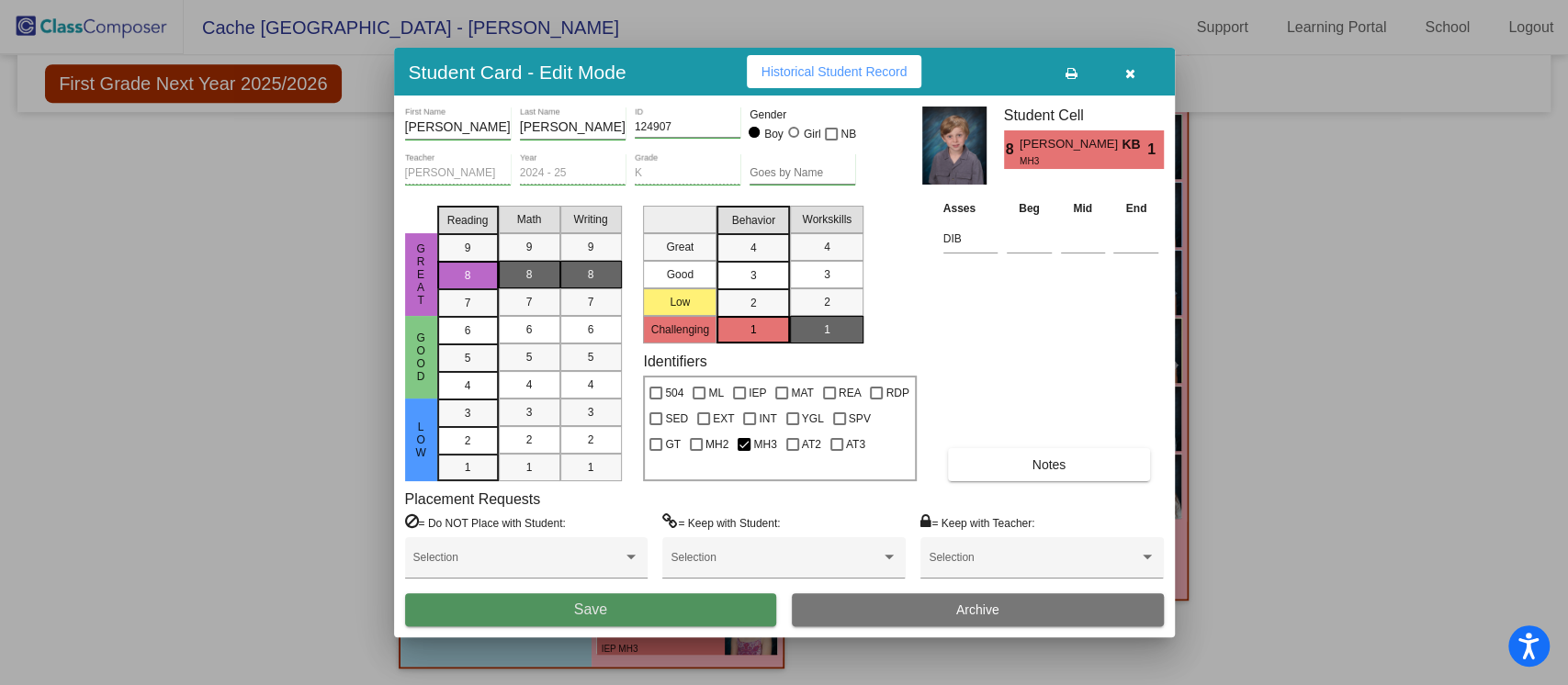 click on "Save" at bounding box center [591, 609] 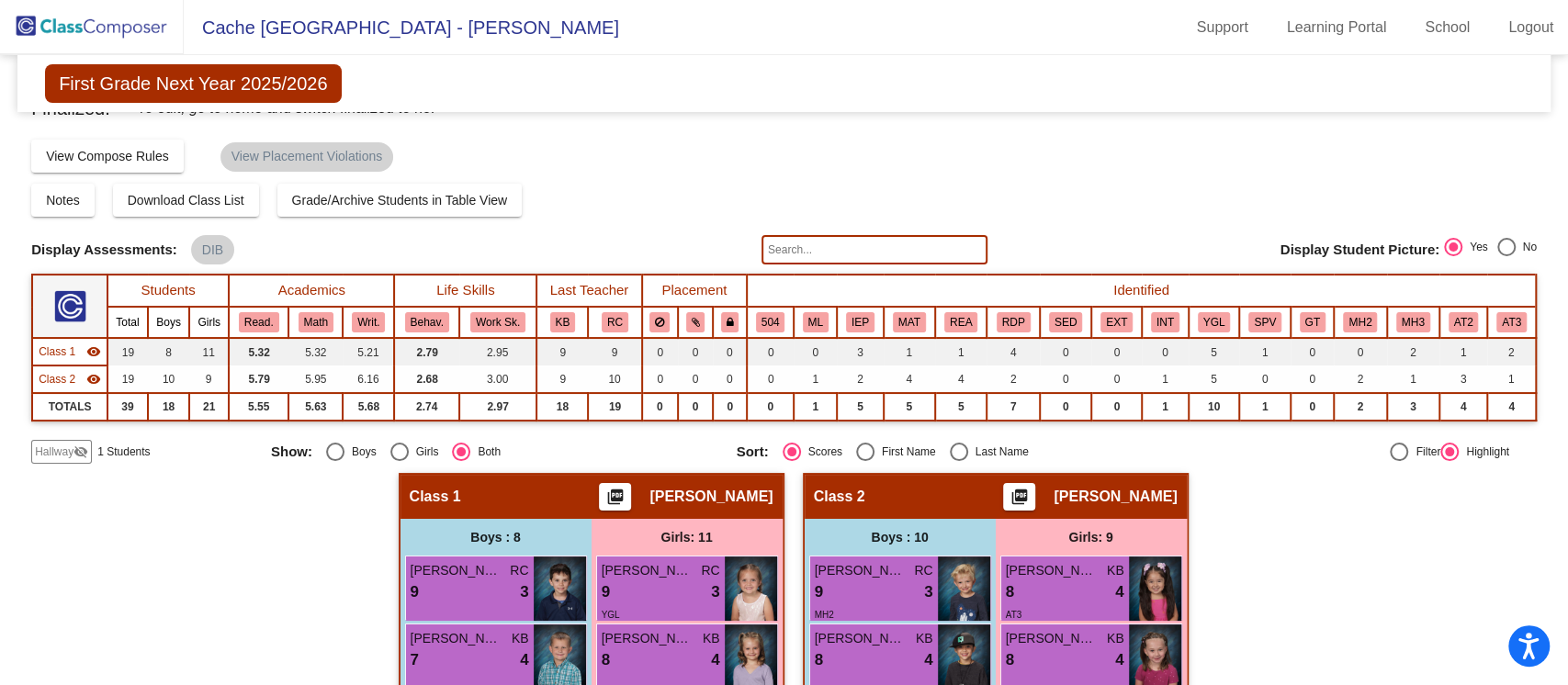 scroll, scrollTop: 0, scrollLeft: 0, axis: both 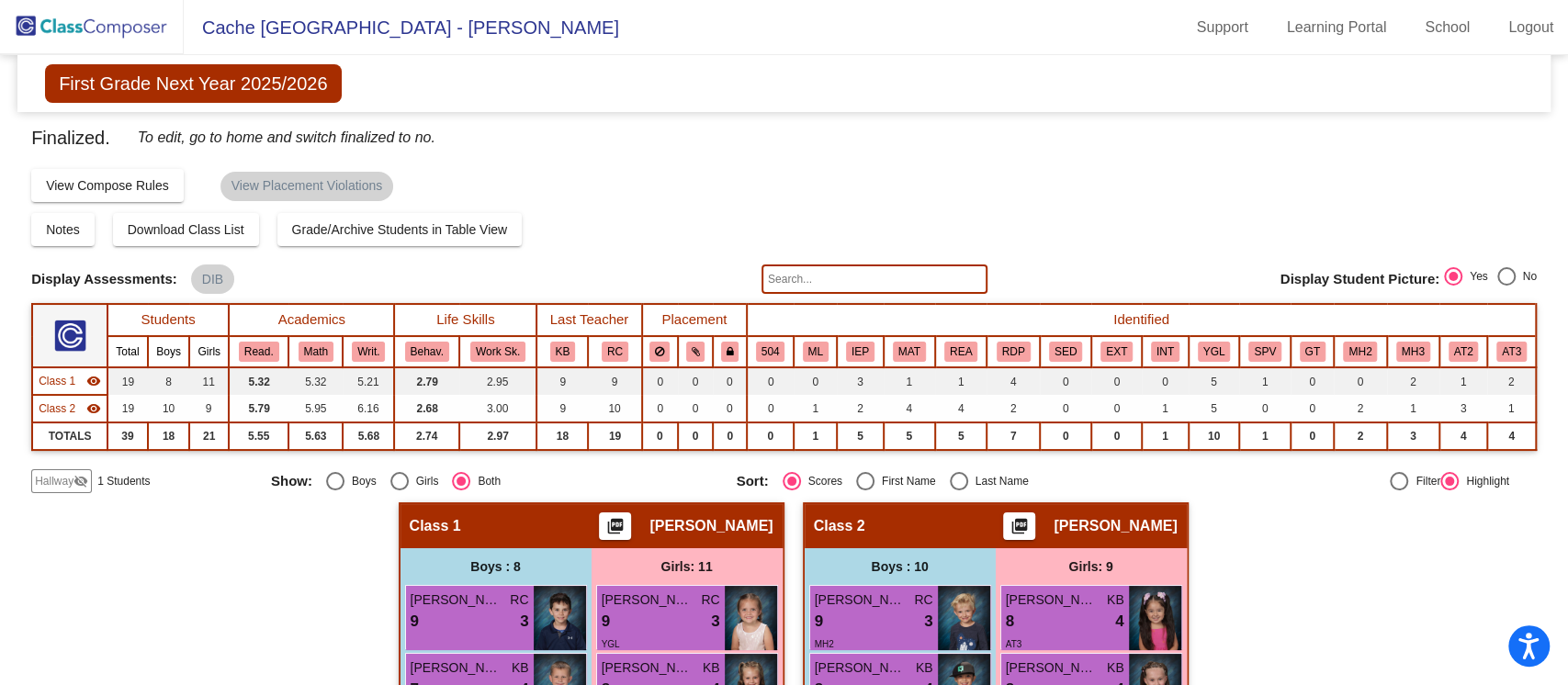 click 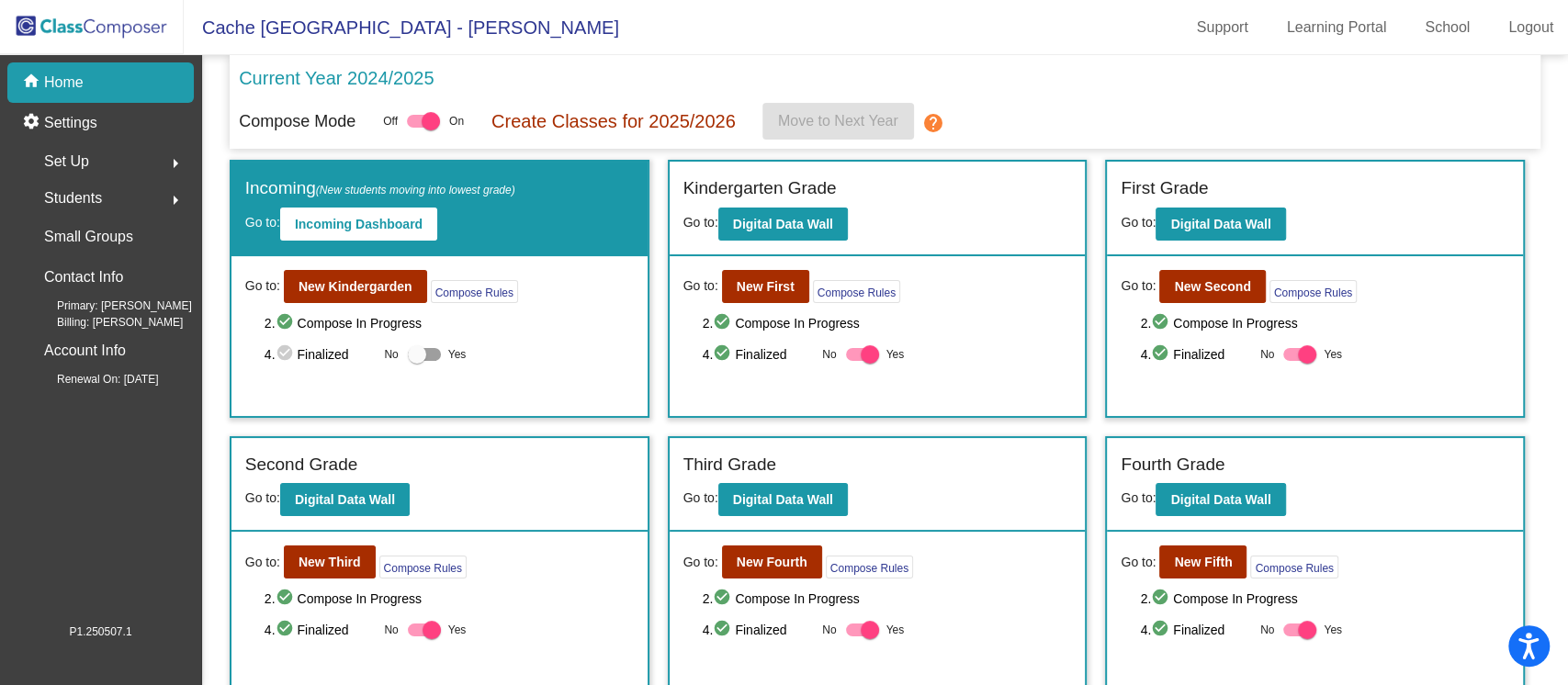 click on "Set Up" 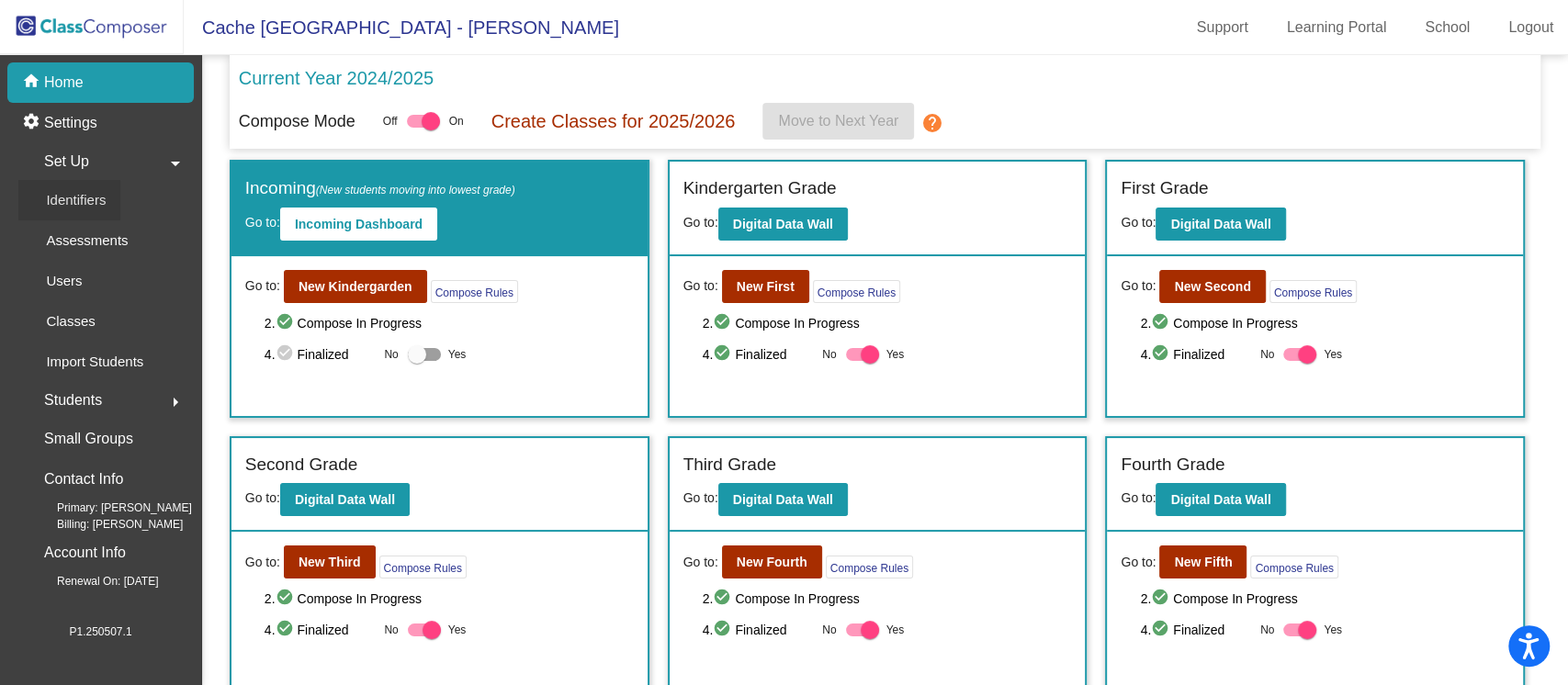 click on "Identifiers" 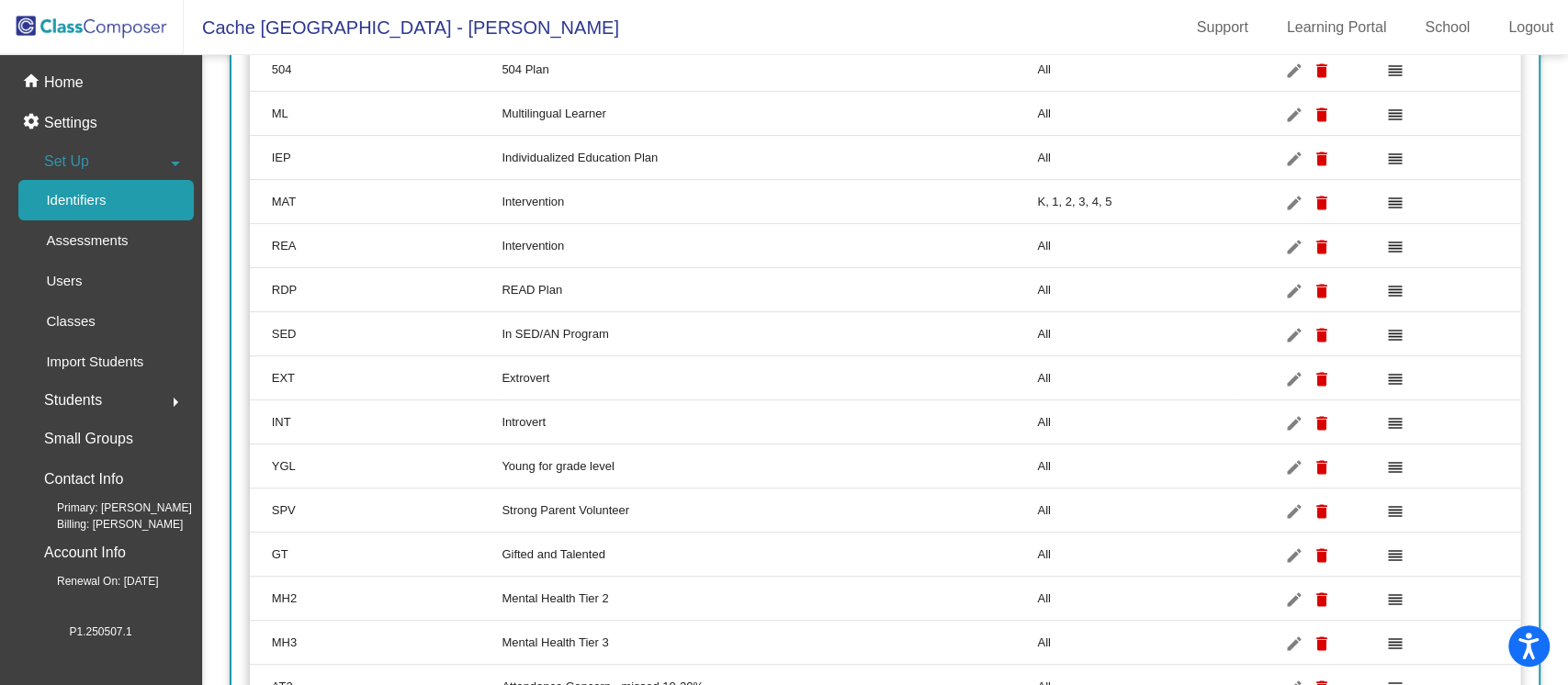 scroll, scrollTop: 244, scrollLeft: 0, axis: vertical 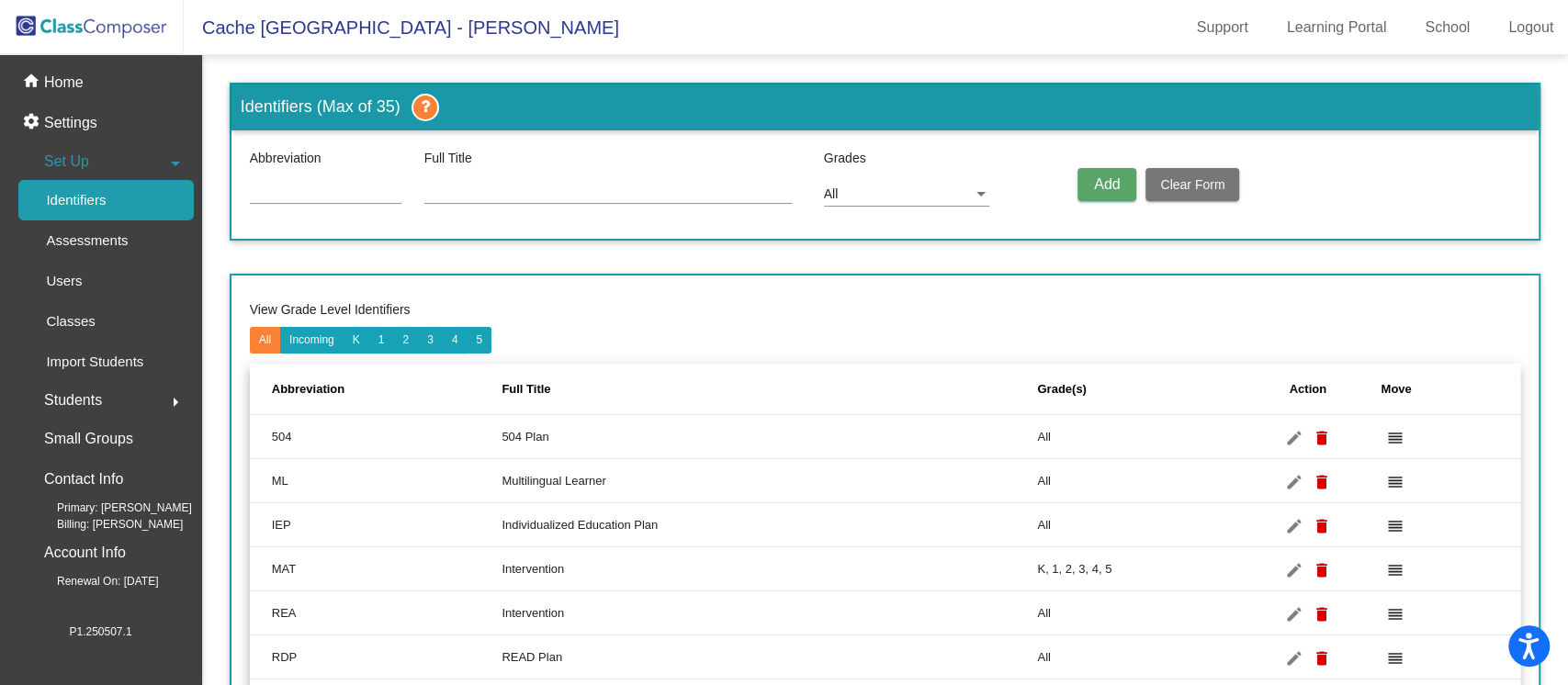 click on "Assessments" 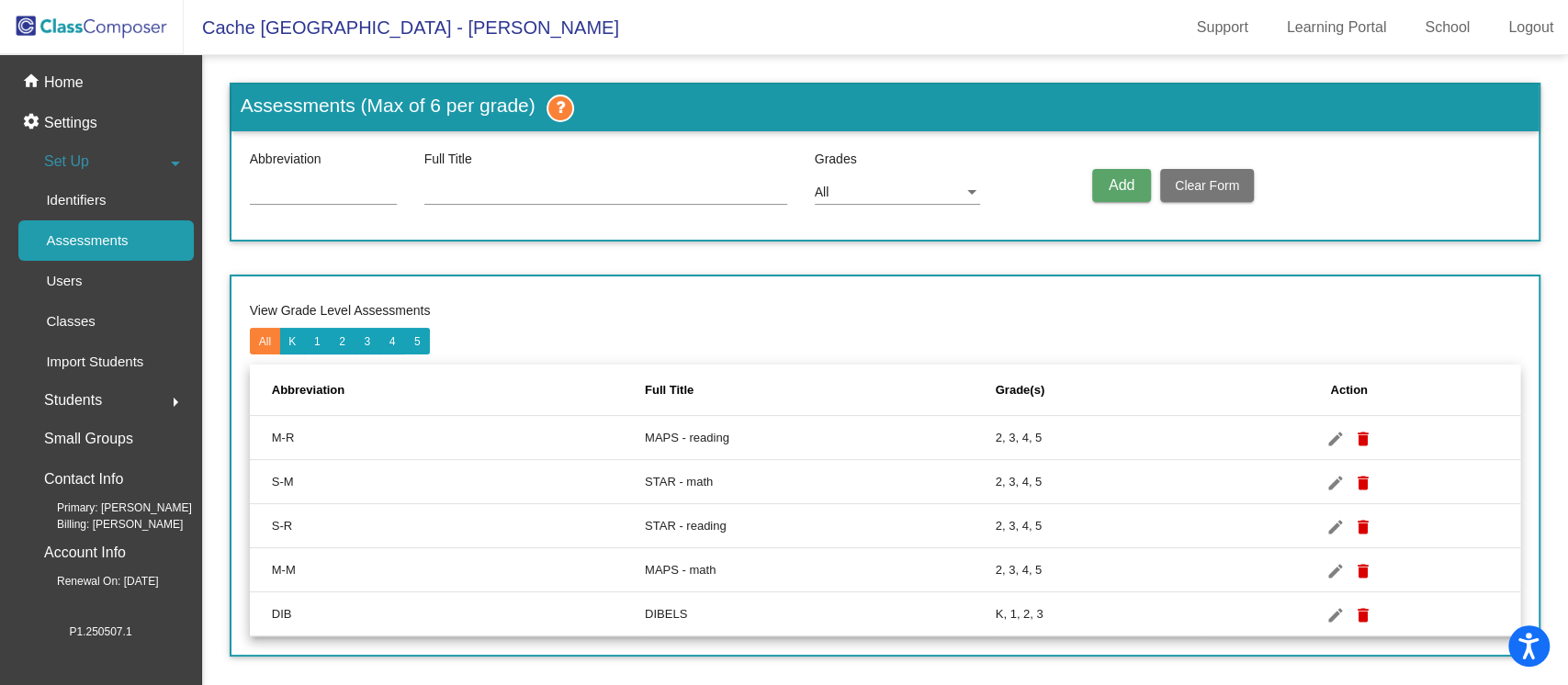 click on "Set Up  arrow_drop_down" 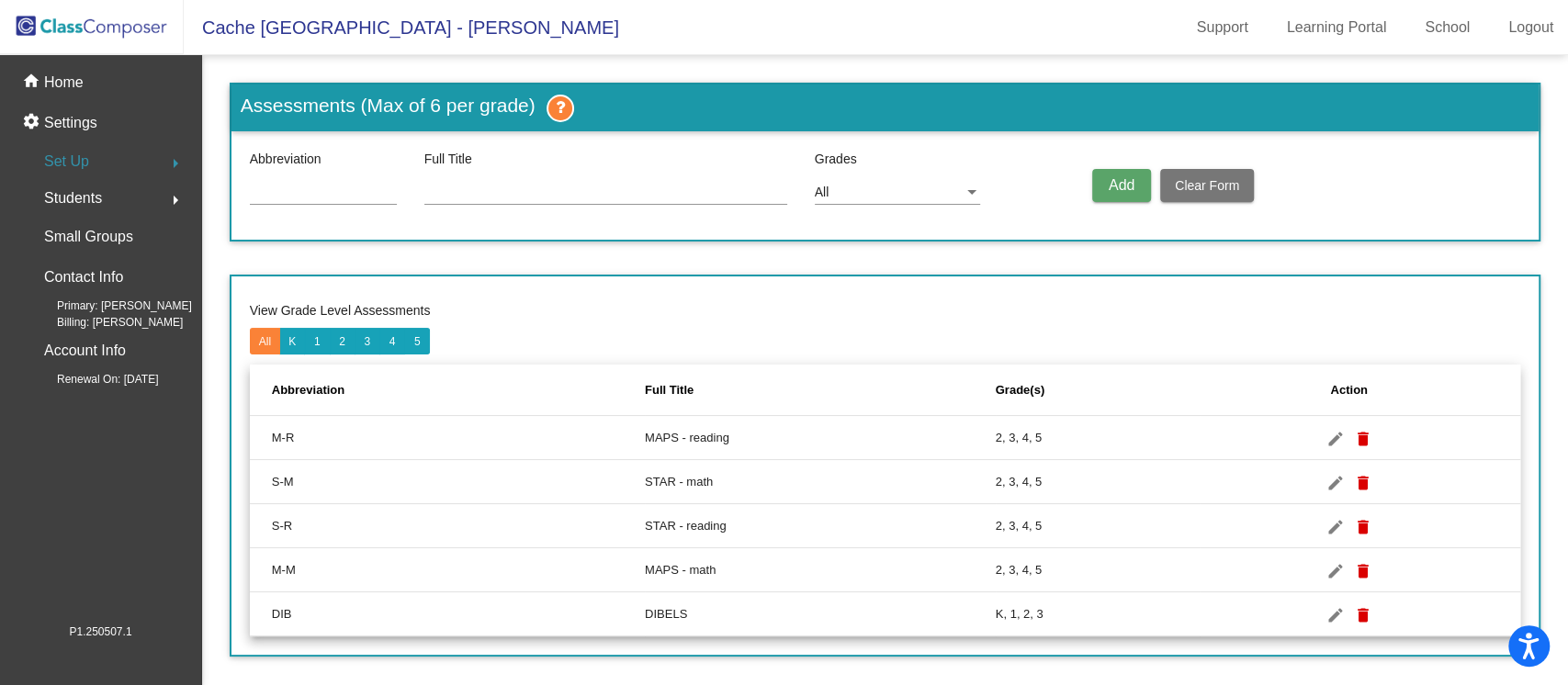click on "Set Up  arrow_right" 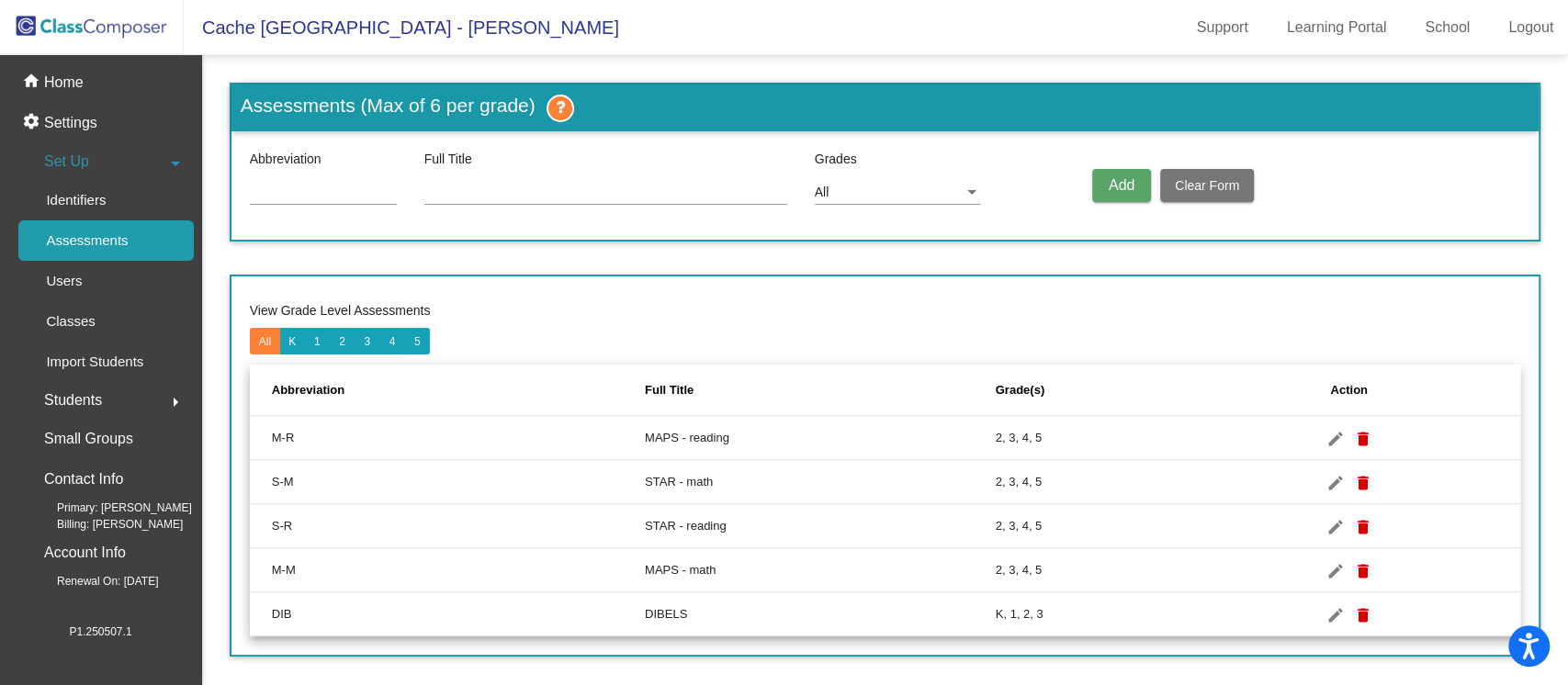 click on "Set Up  arrow_drop_down" 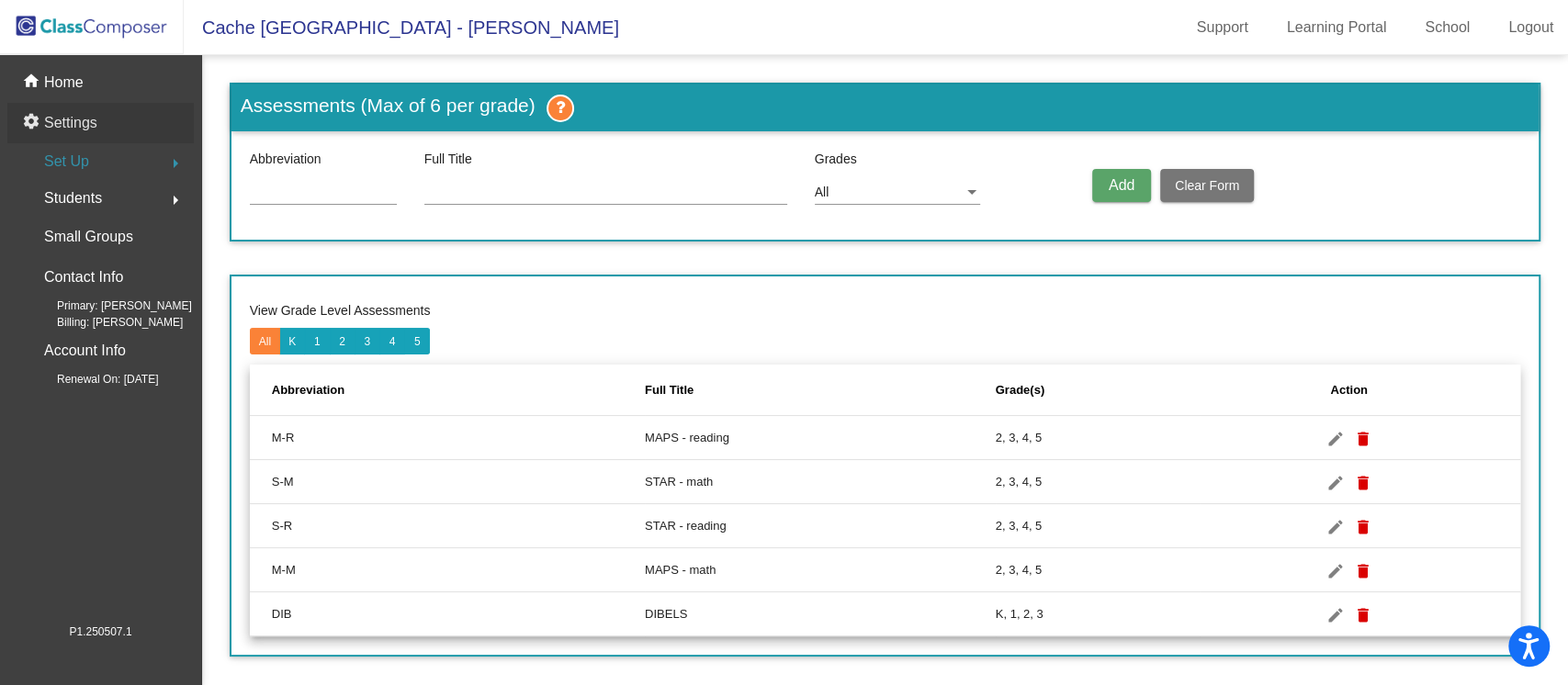 click on "Settings" 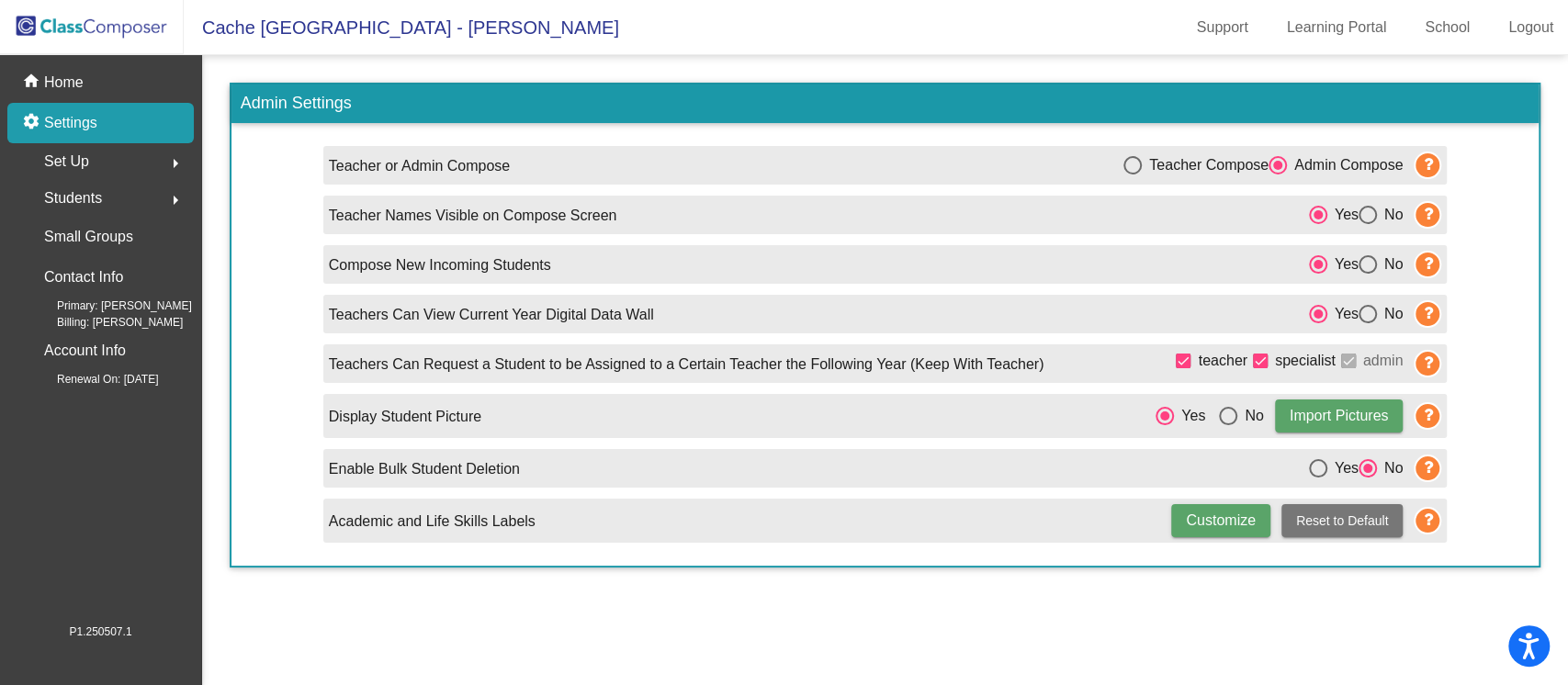 click on "Settings" 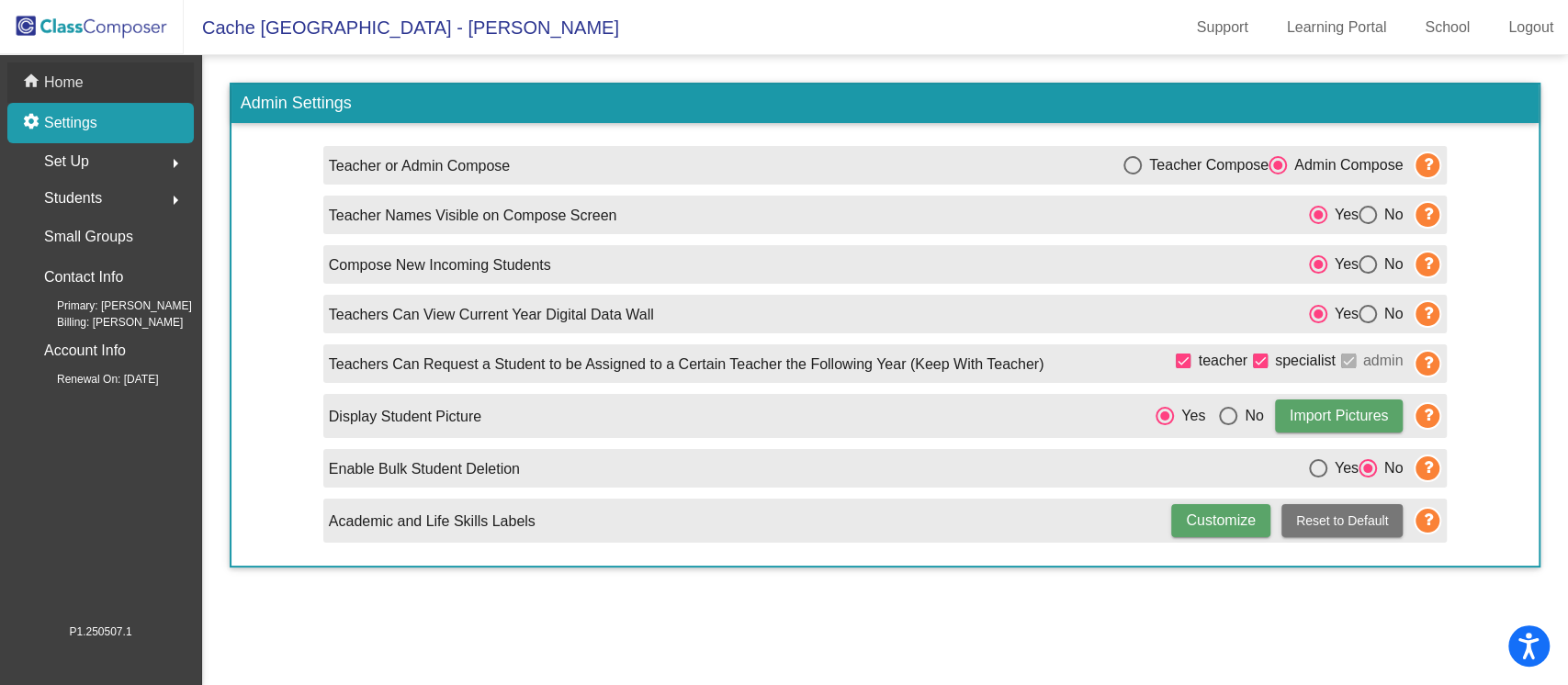 click on "Home" 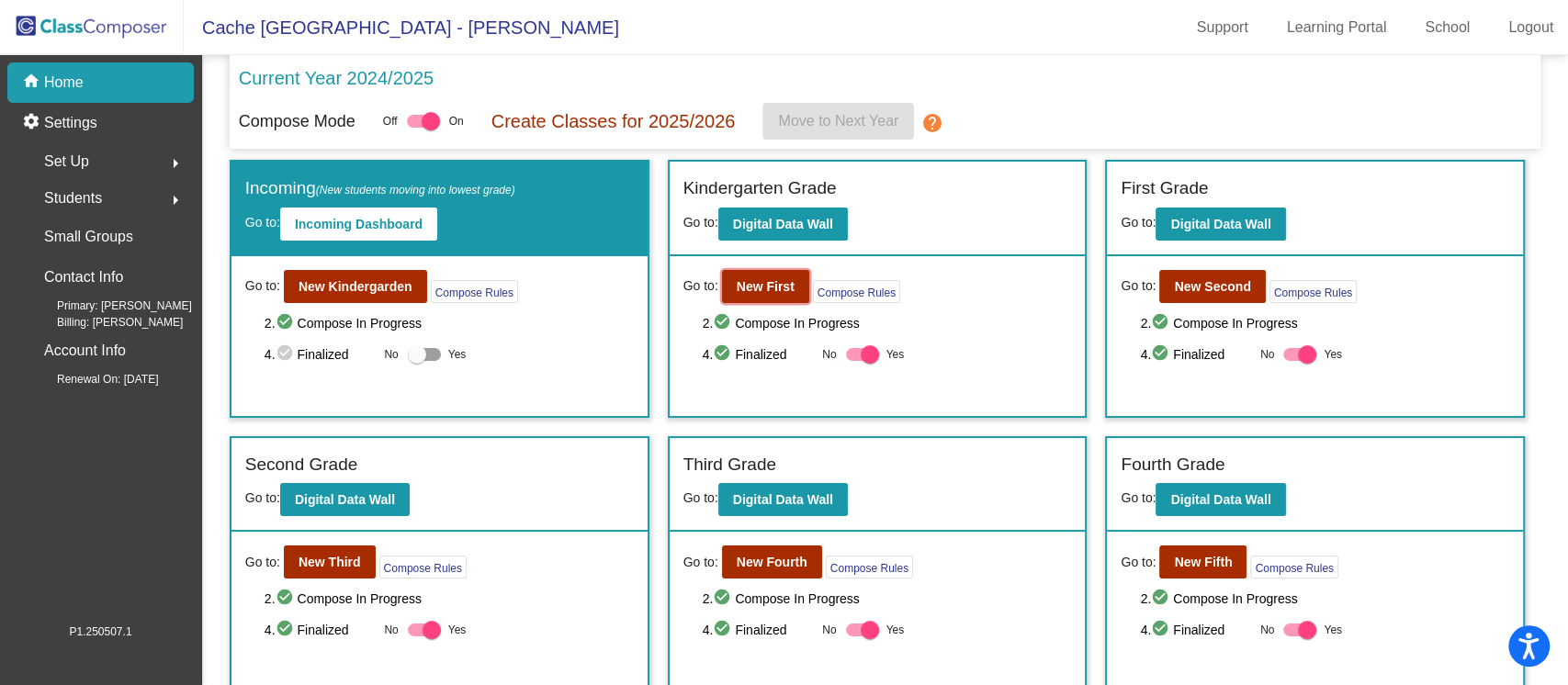 click on "New First" 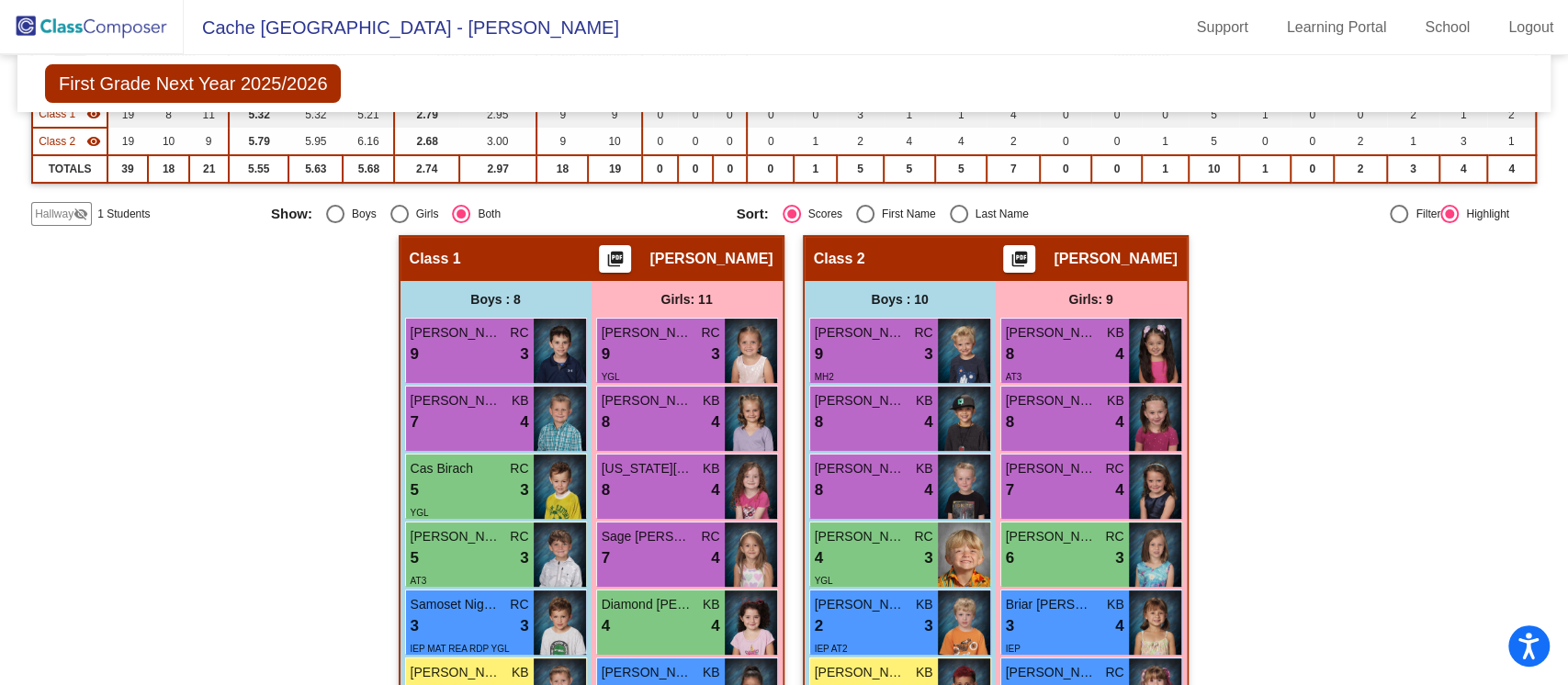 scroll, scrollTop: 367, scrollLeft: 0, axis: vertical 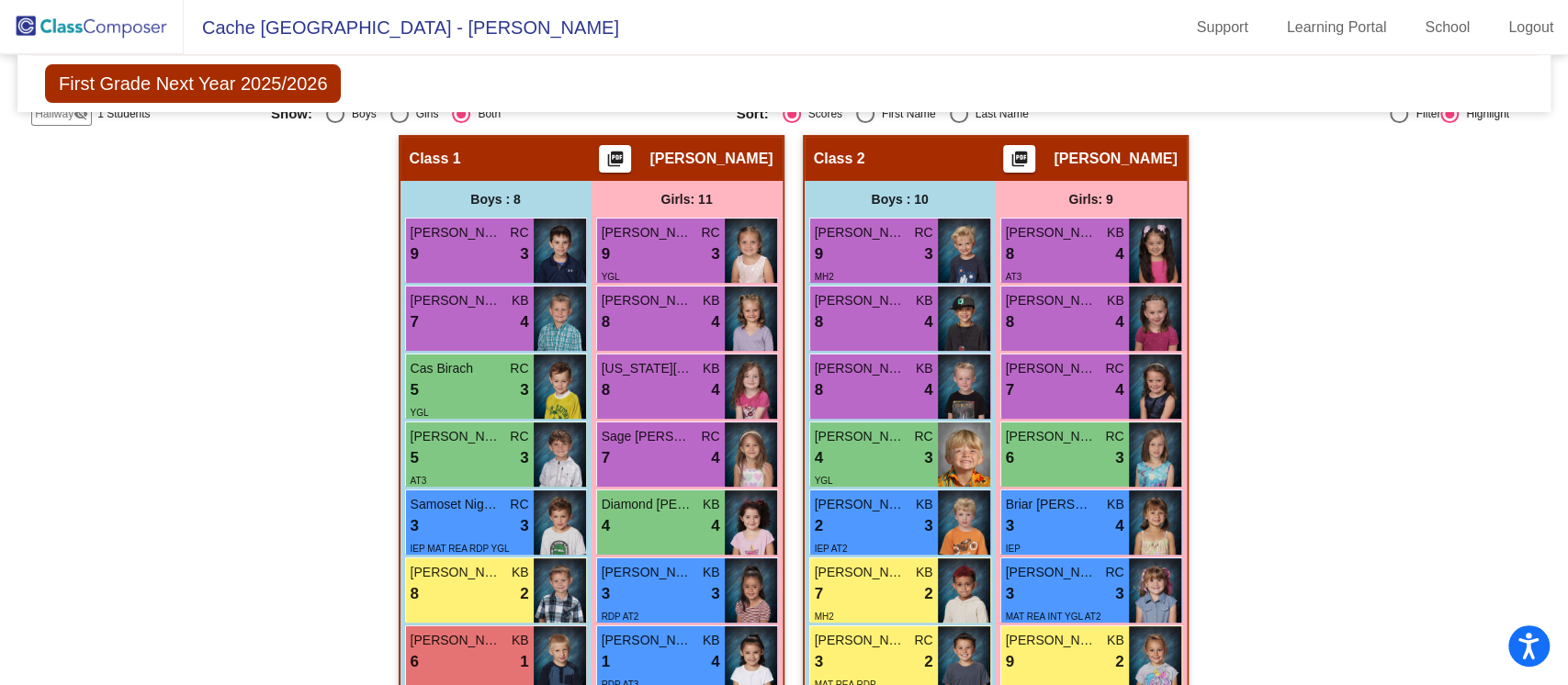 click on "9 lock do_not_disturb_alt 3" at bounding box center (469, 254) 